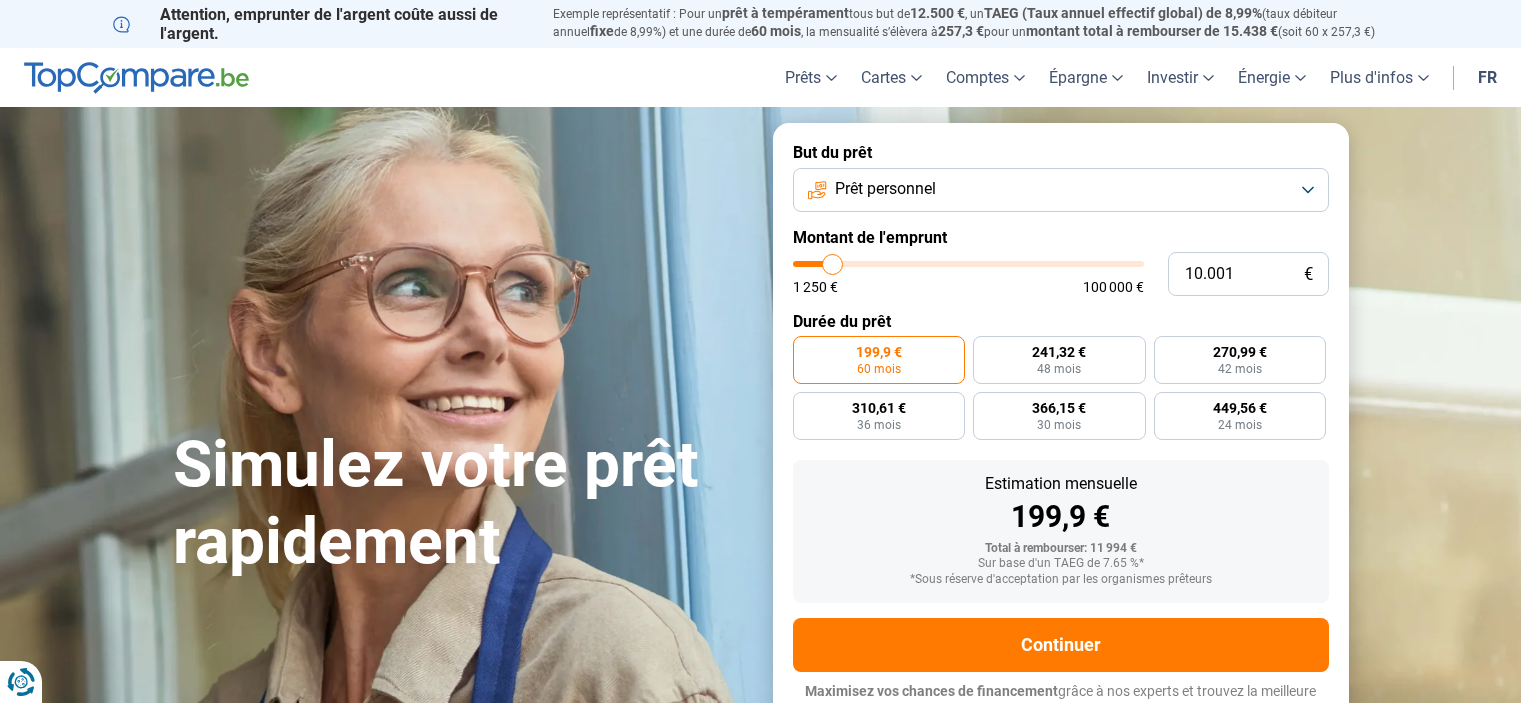 scroll, scrollTop: 0, scrollLeft: 0, axis: both 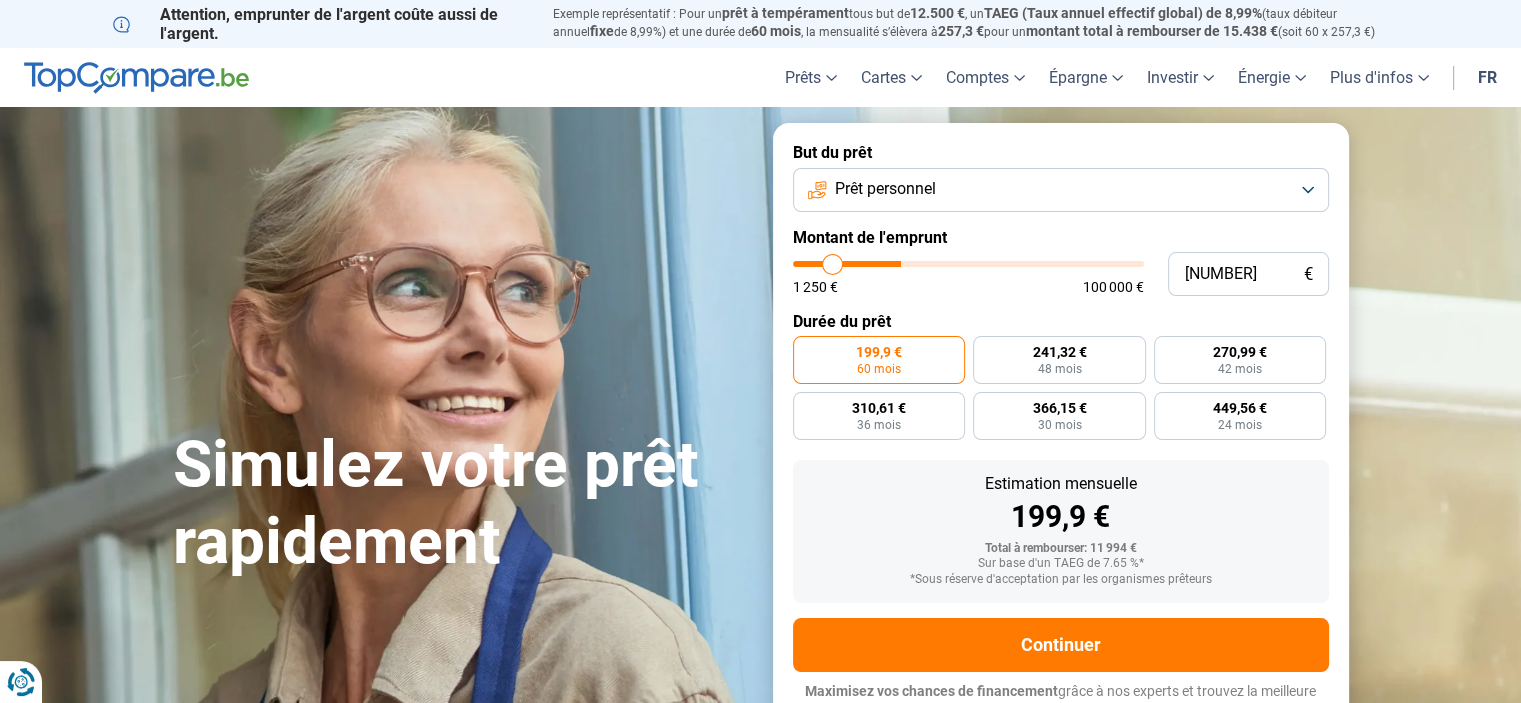 drag, startPoint x: 831, startPoint y: 265, endPoint x: 904, endPoint y: 287, distance: 76.243034 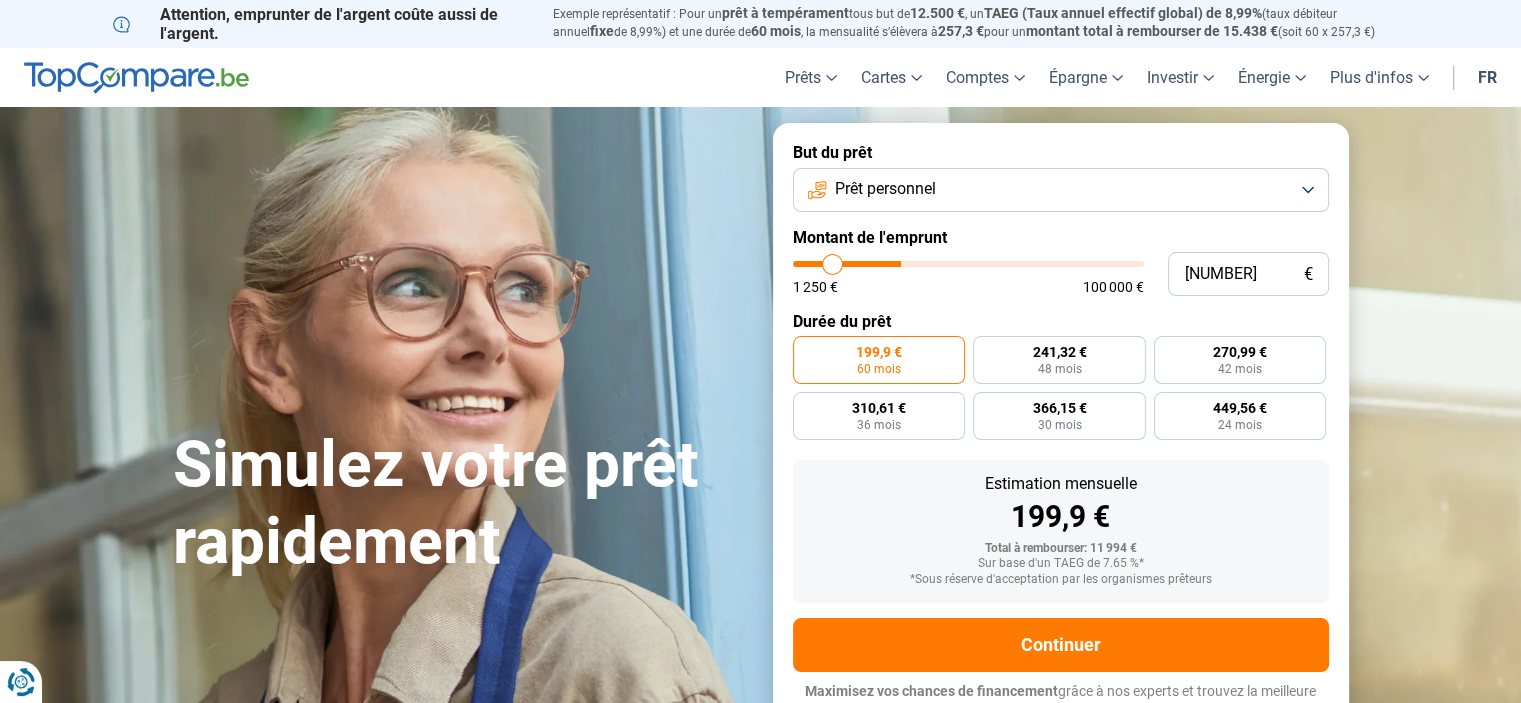 click at bounding box center [968, 264] 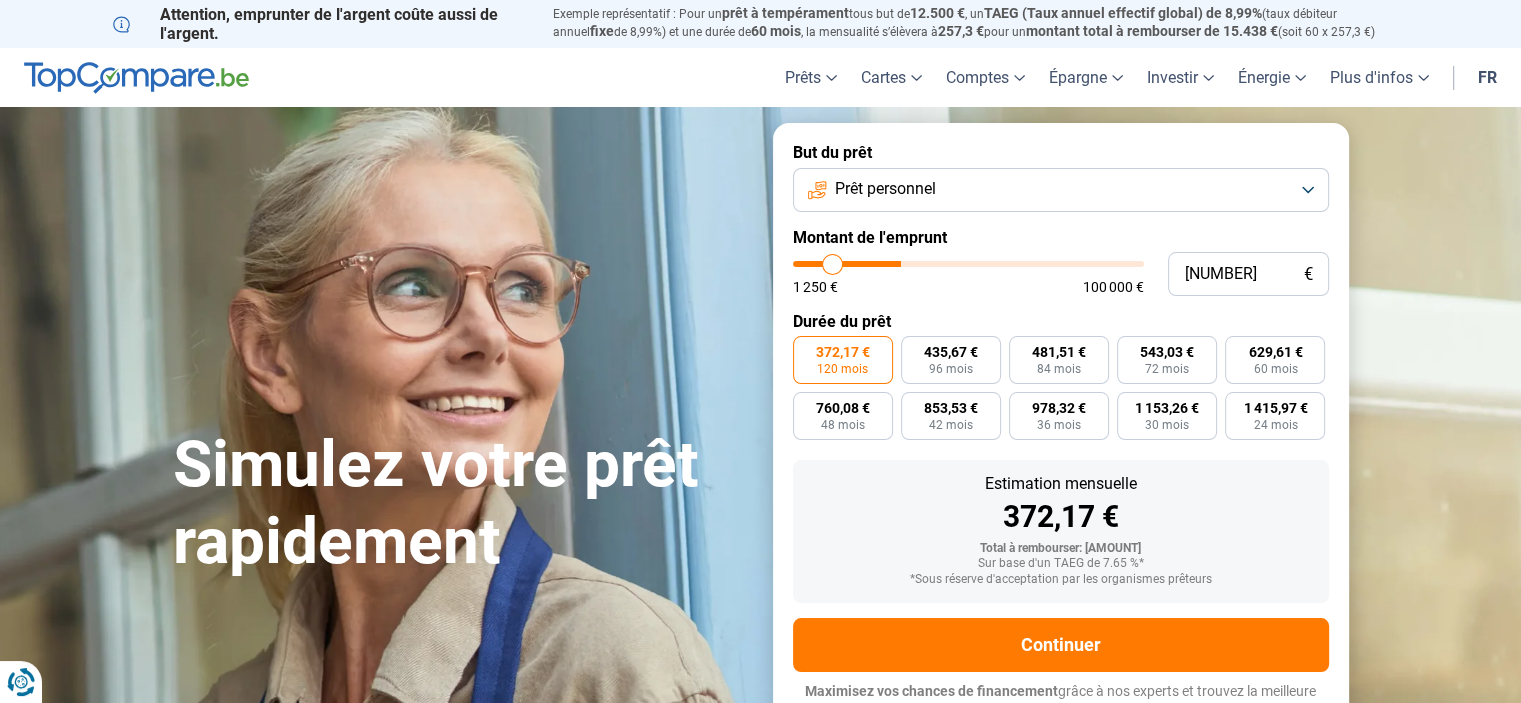 scroll, scrollTop: 19, scrollLeft: 0, axis: vertical 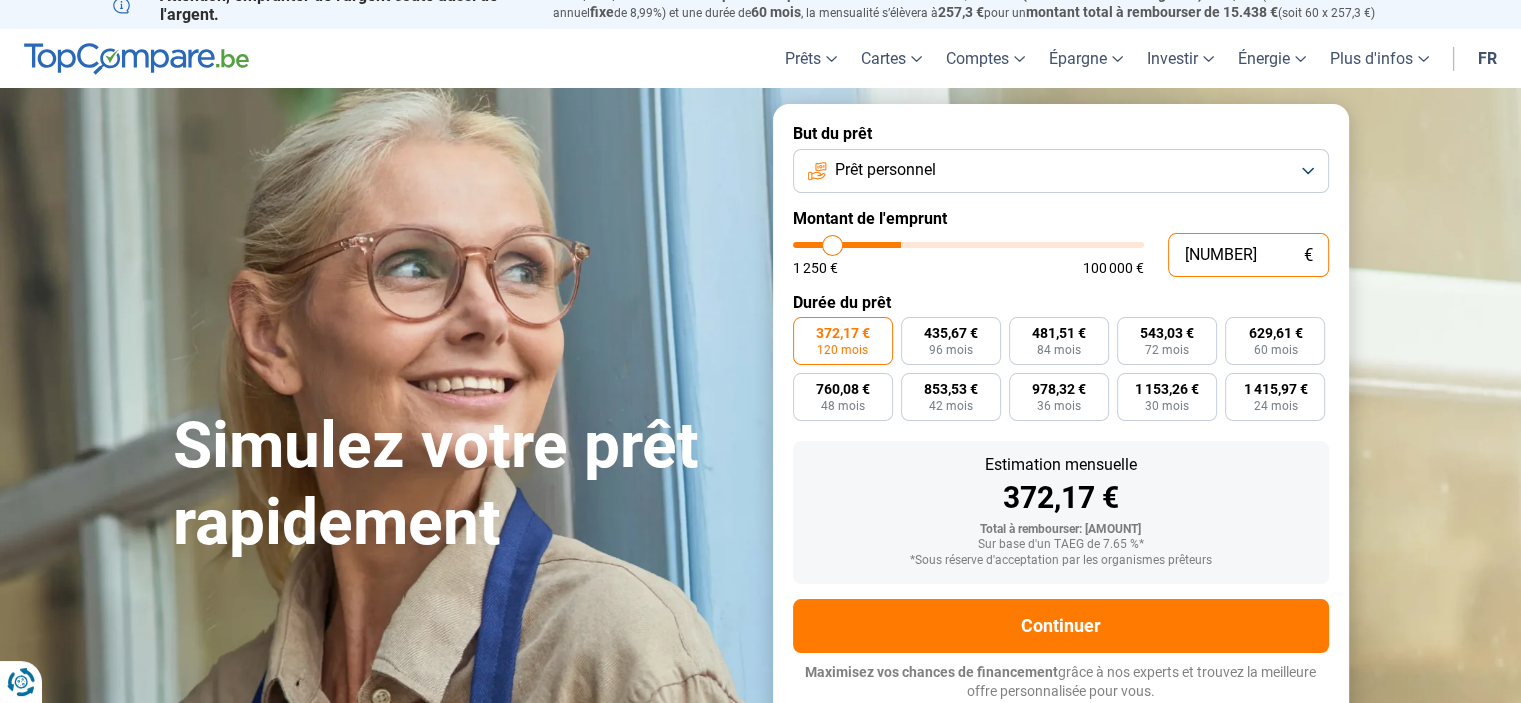 click on "[NUMBER]" at bounding box center (1248, 255) 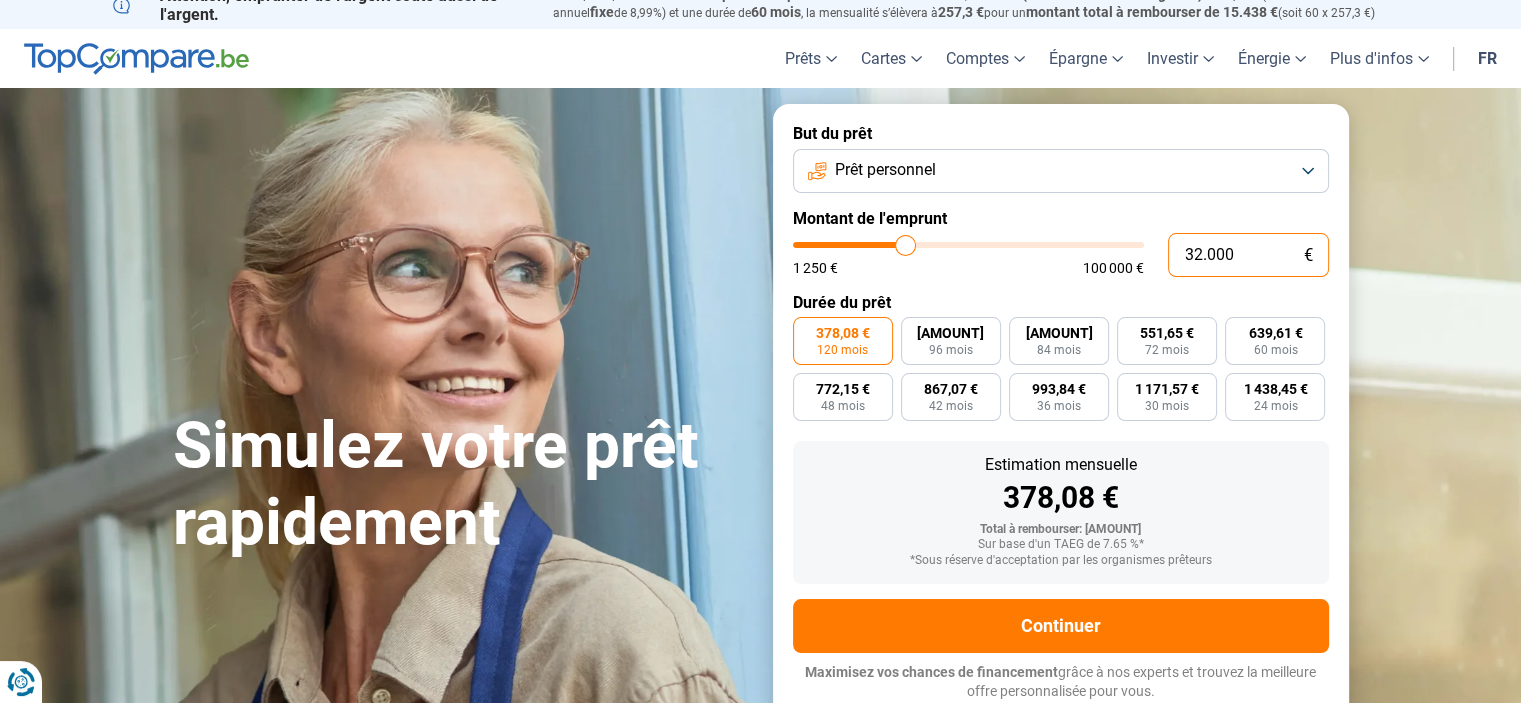 type on "32.000" 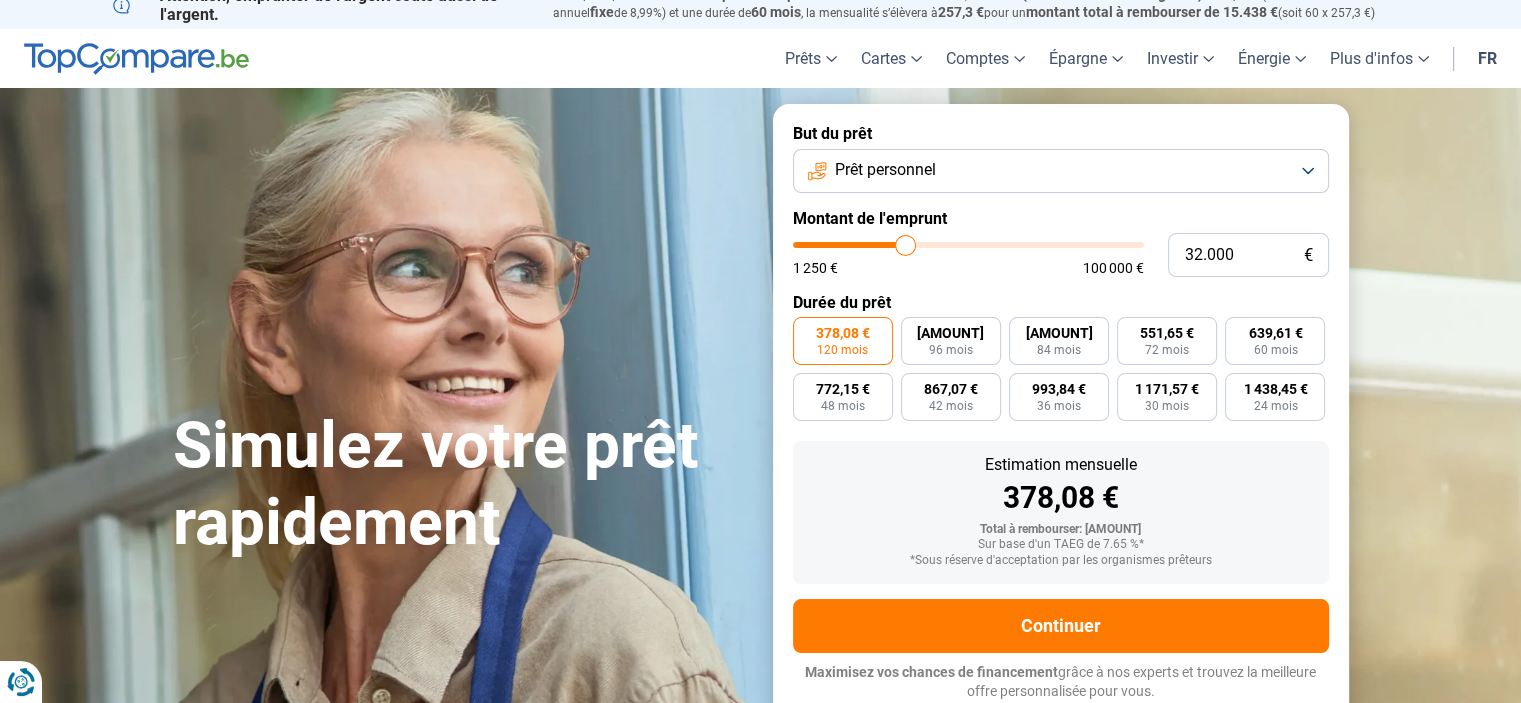 click on "Estimation mensuelle [AMOUNT]" at bounding box center (1061, 485) 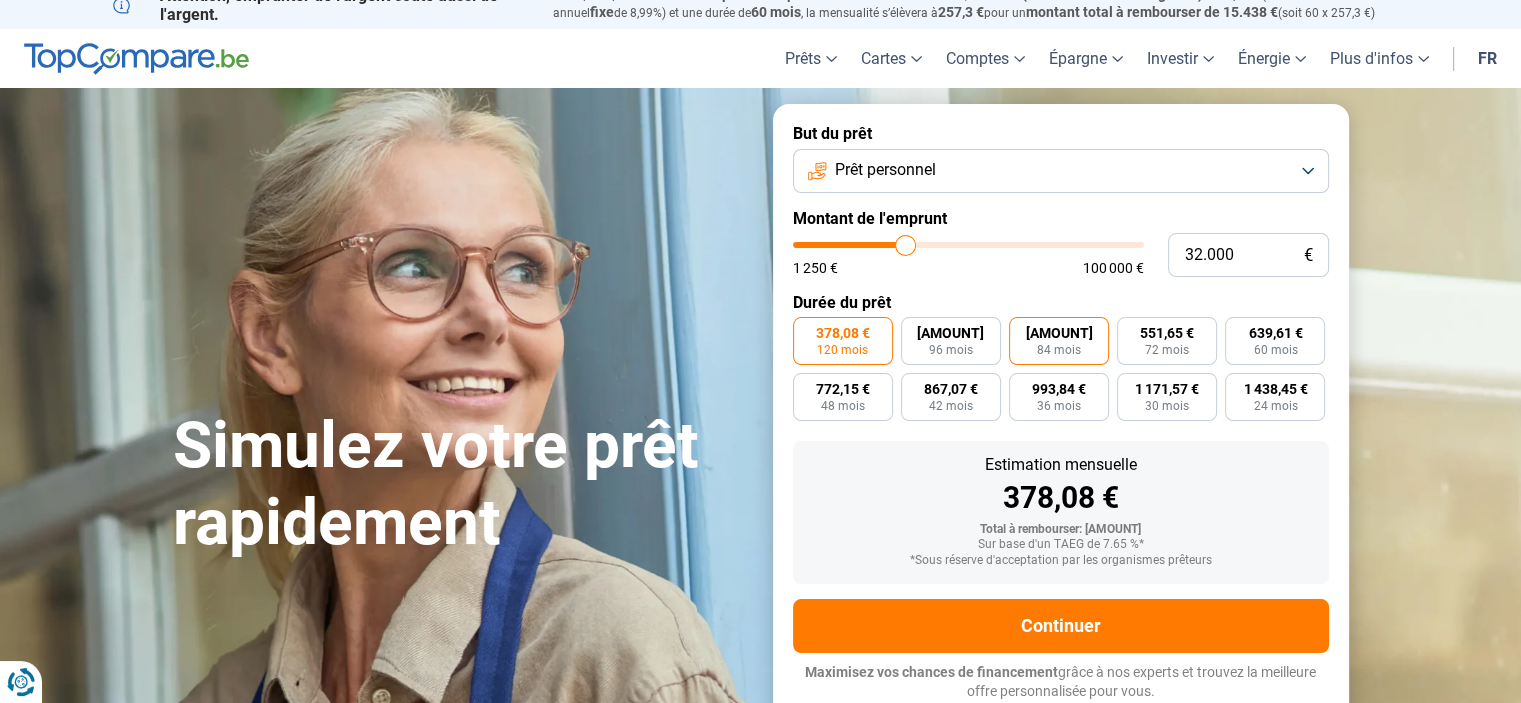 click on "[AMOUNT]" at bounding box center (1058, 333) 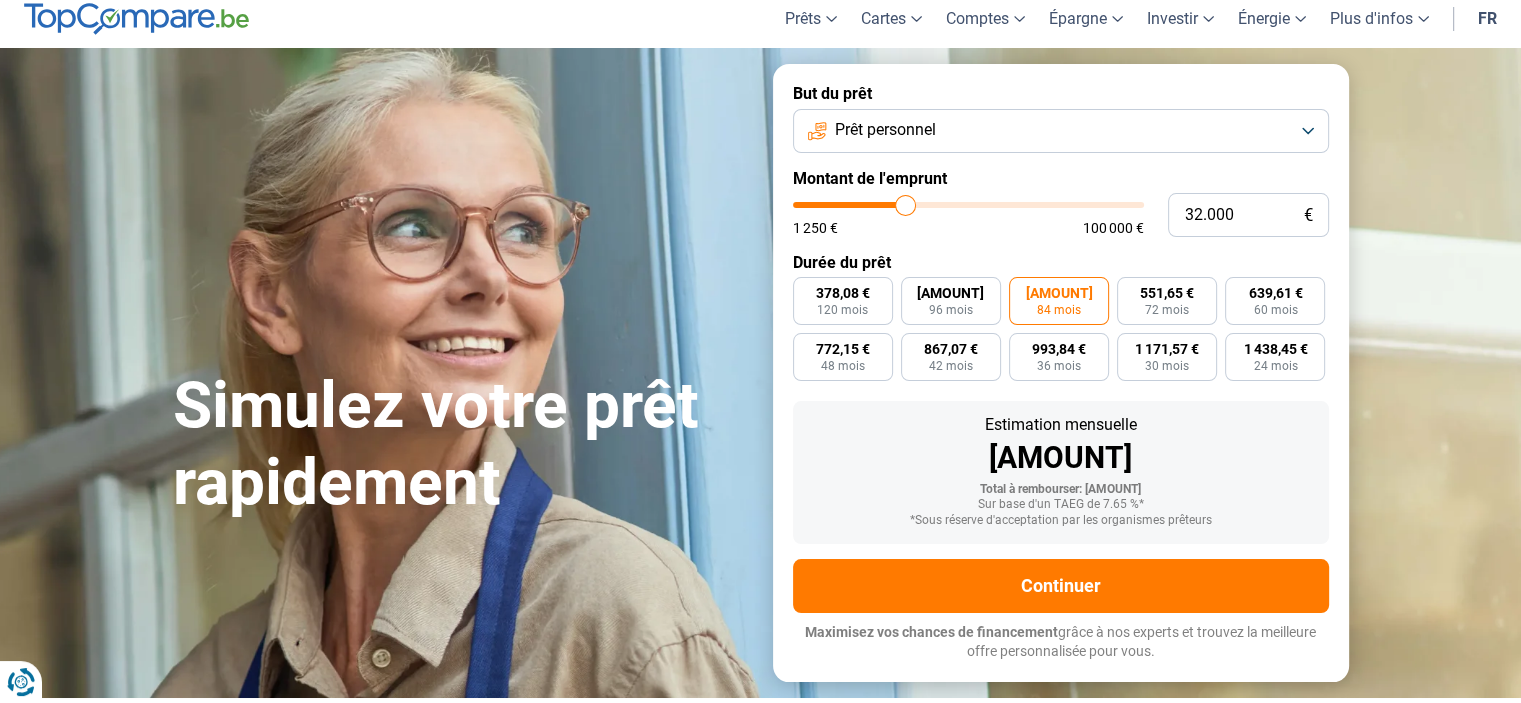 scroll, scrollTop: 19, scrollLeft: 0, axis: vertical 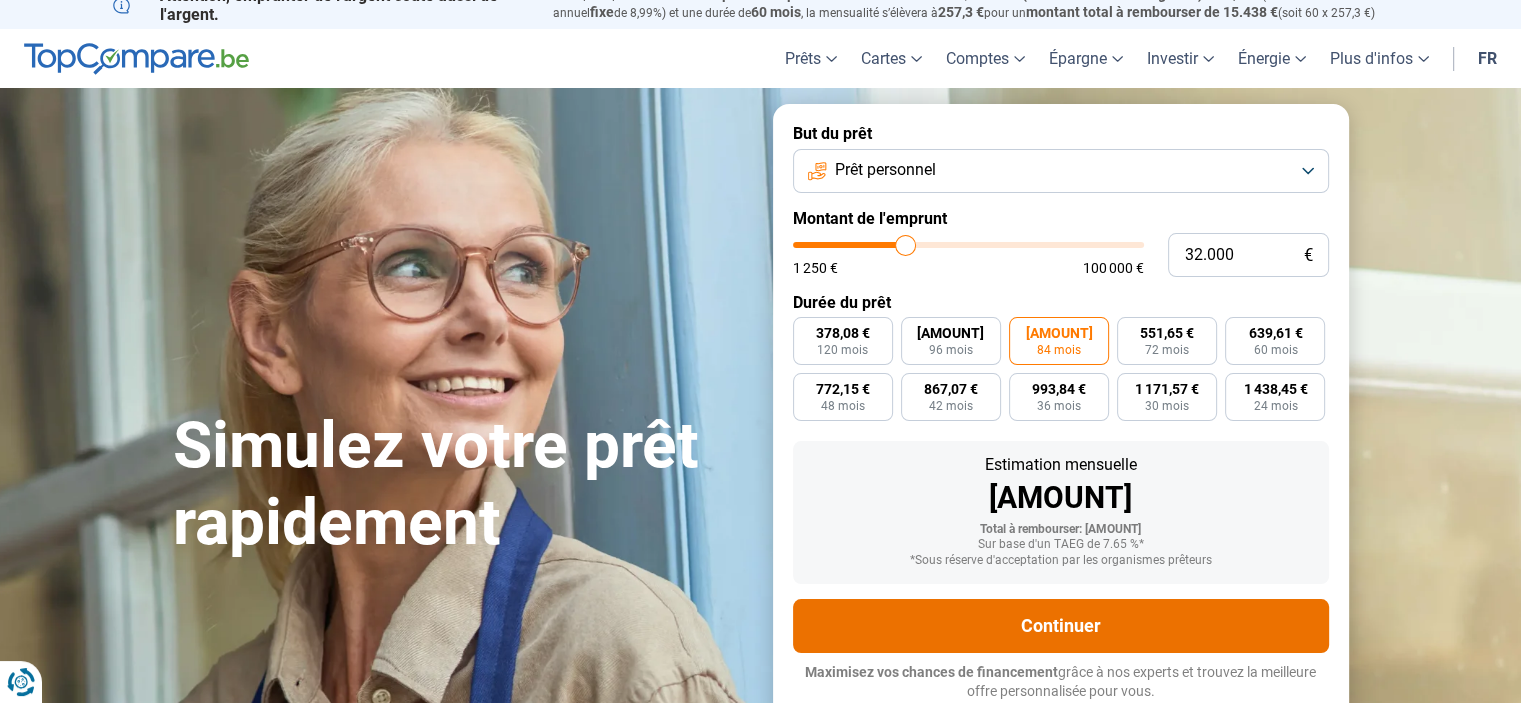 click on "Continuer" at bounding box center (1061, 626) 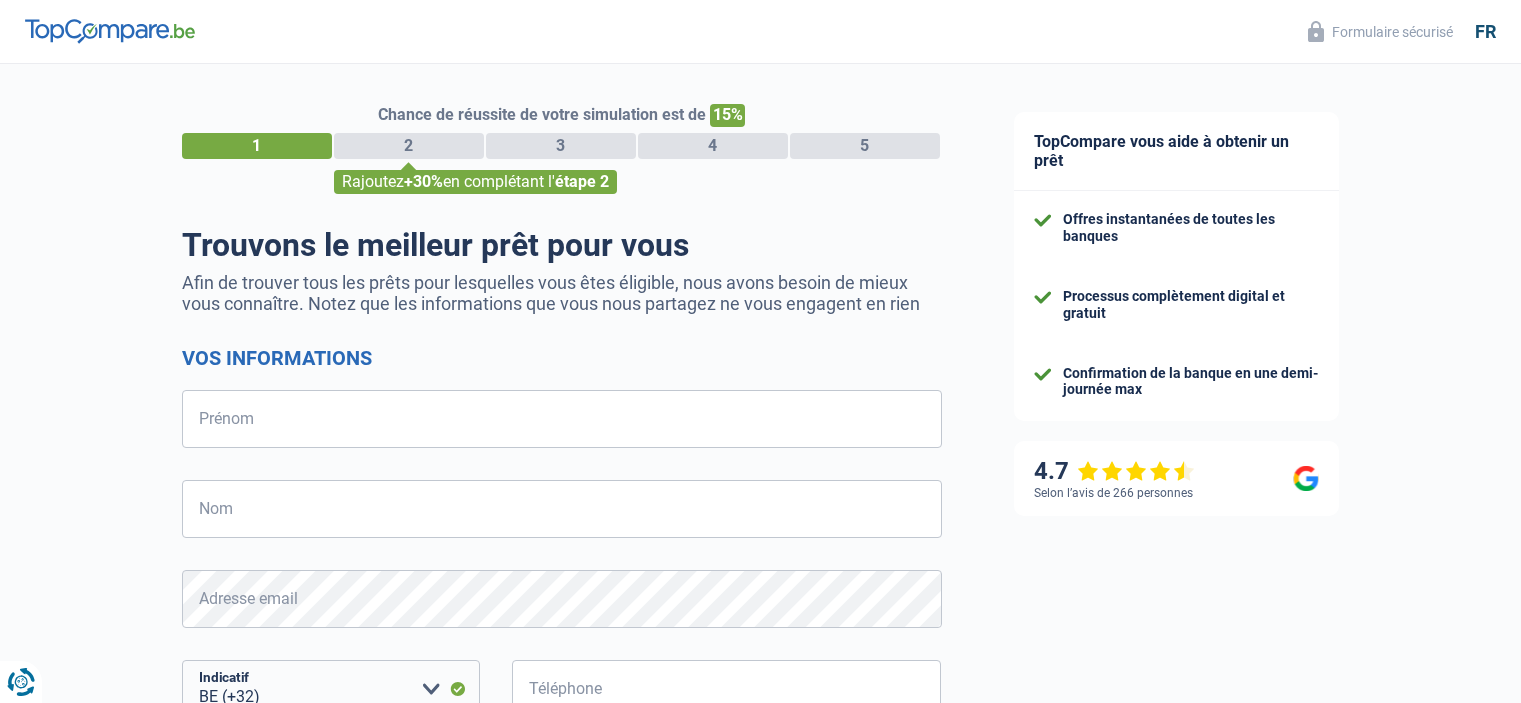 scroll, scrollTop: 0, scrollLeft: 0, axis: both 